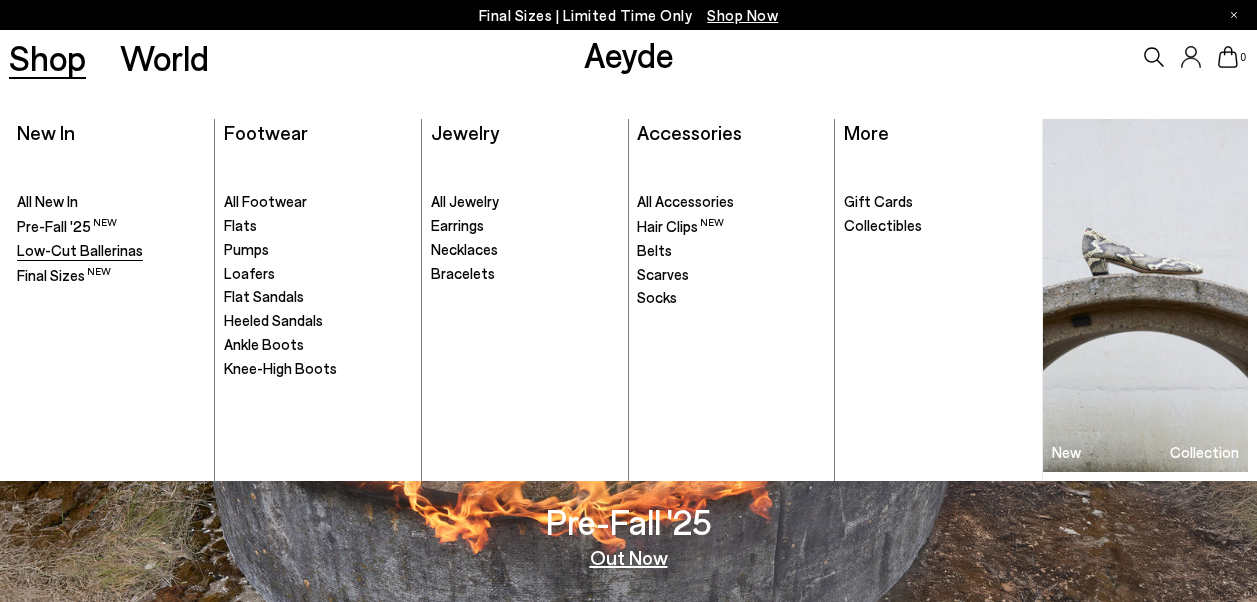 scroll, scrollTop: 0, scrollLeft: 0, axis: both 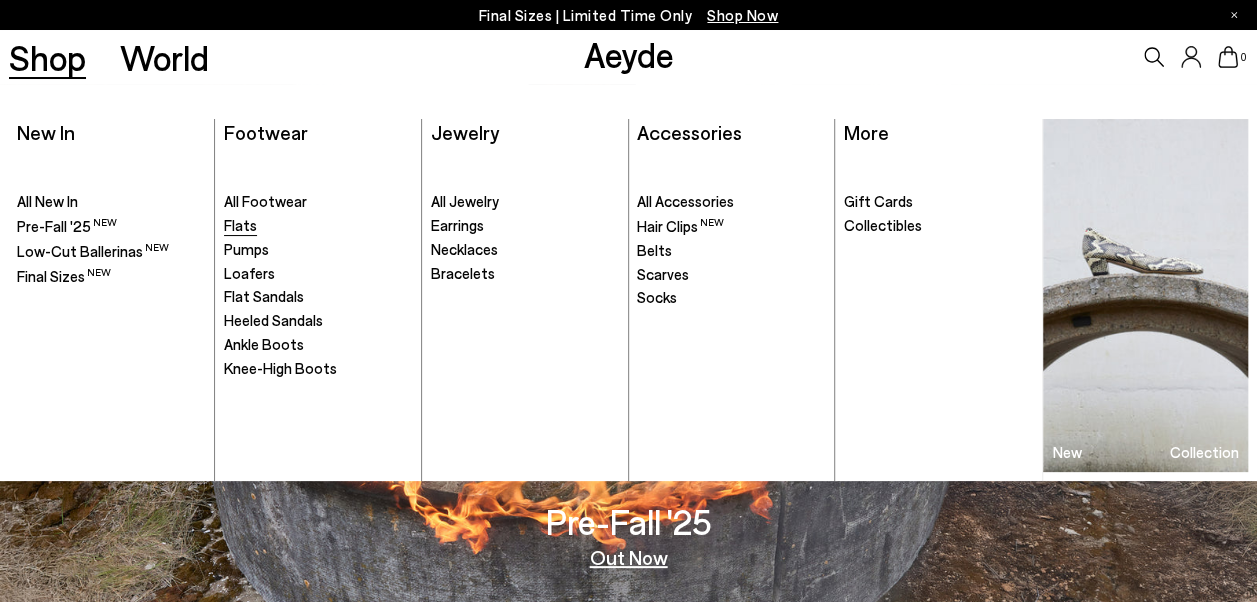 click on "Flats" at bounding box center [240, 225] 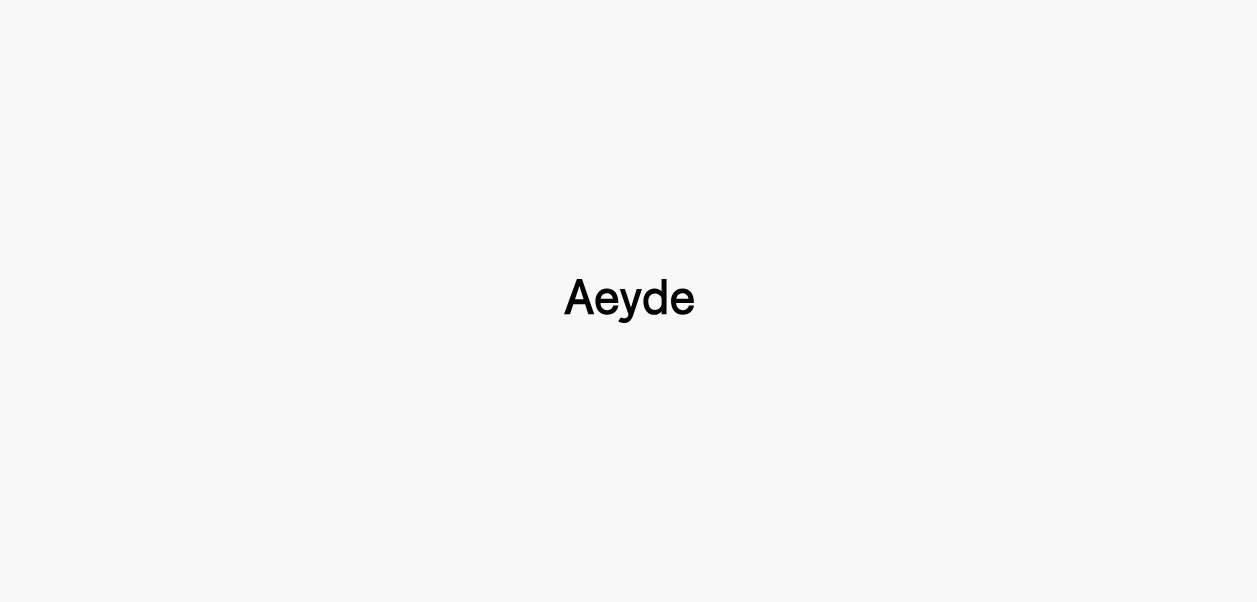 scroll, scrollTop: 0, scrollLeft: 0, axis: both 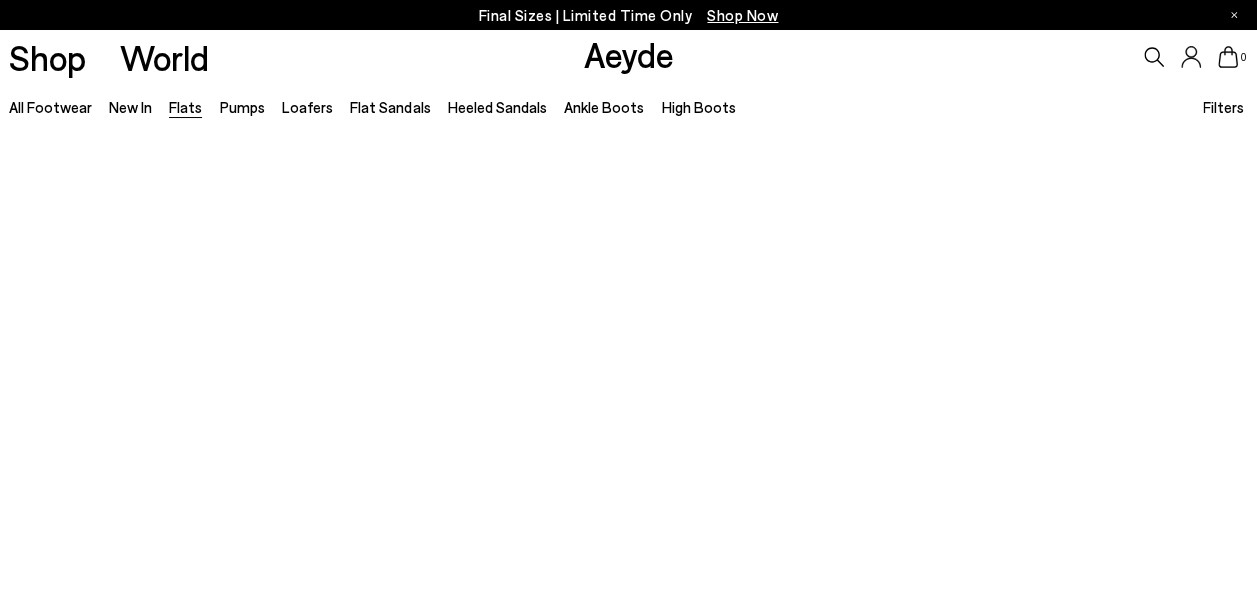 type 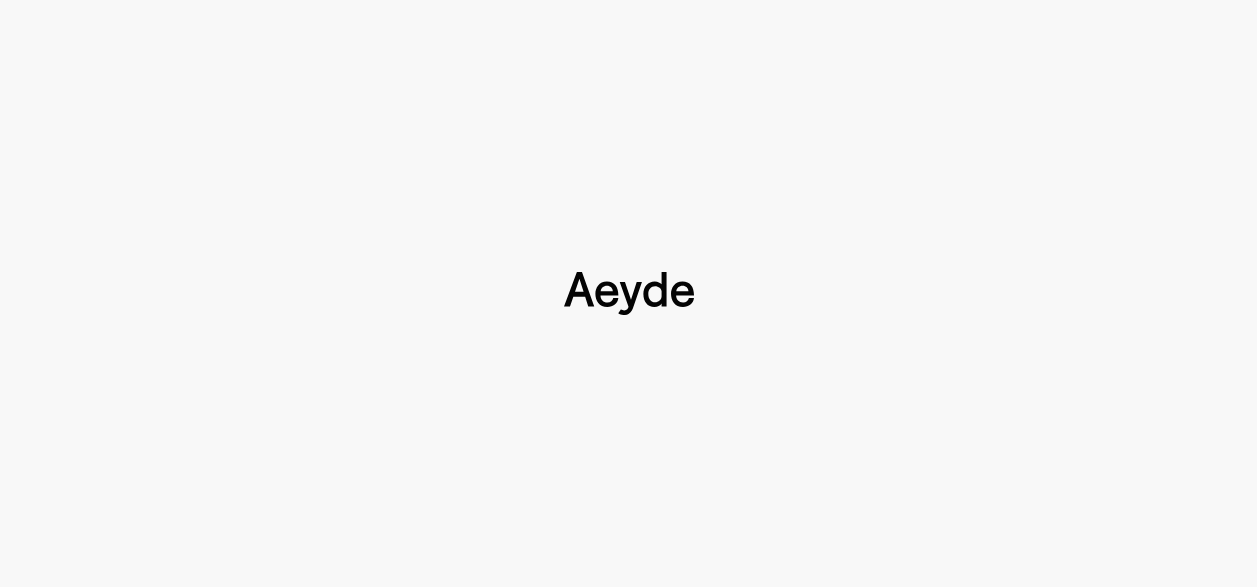 type 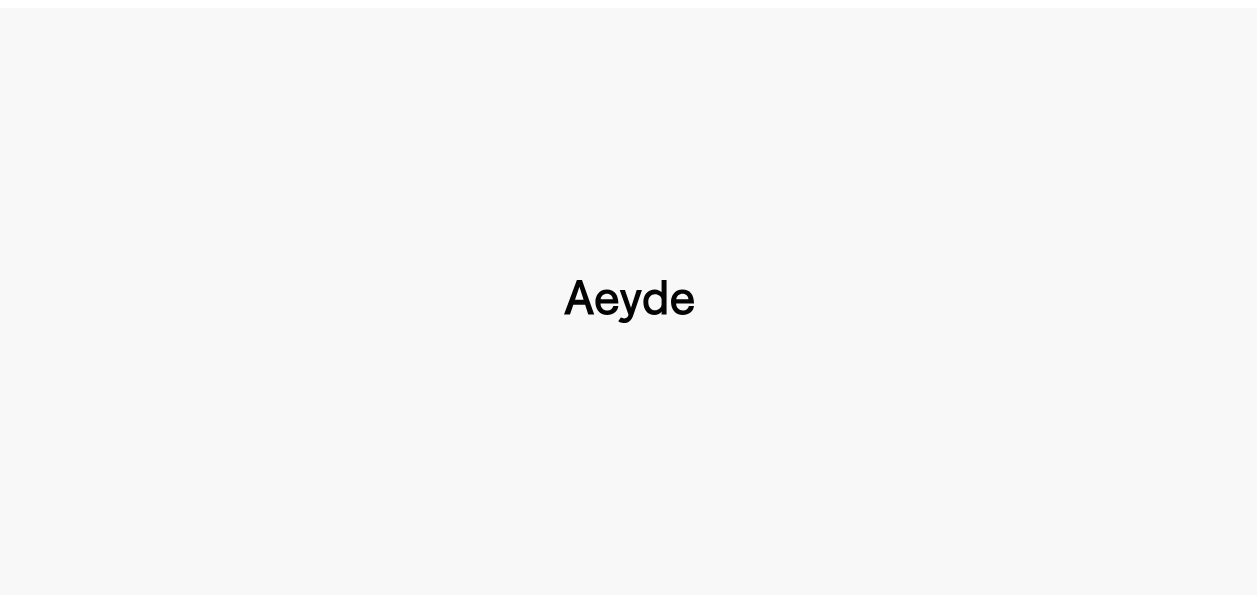 scroll, scrollTop: 0, scrollLeft: 0, axis: both 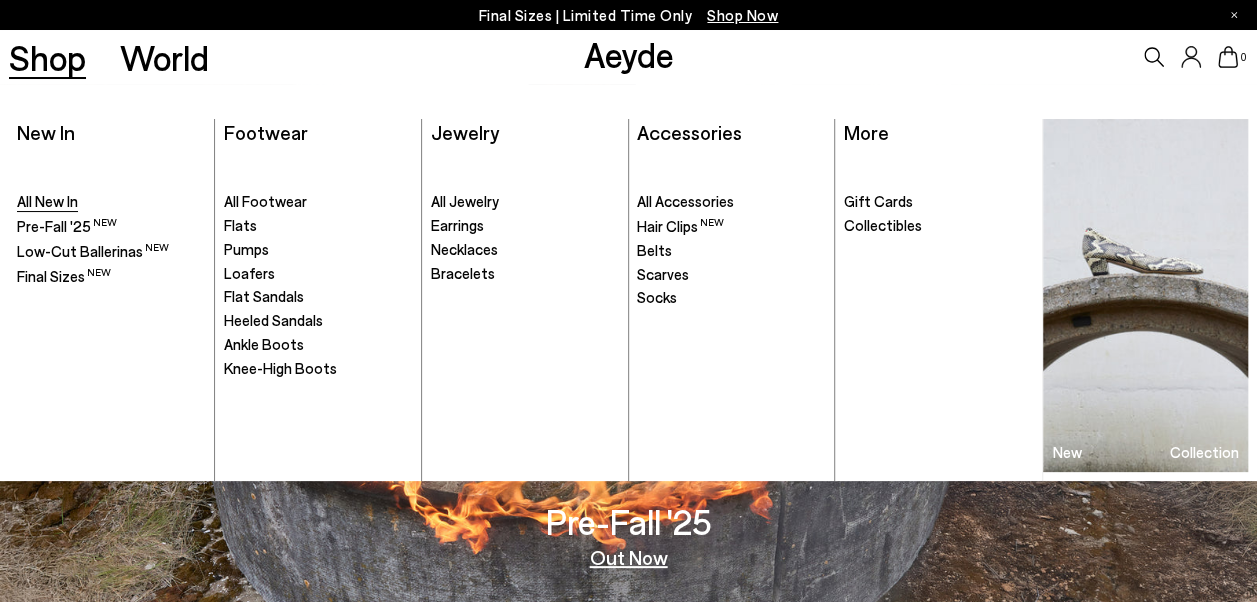 click on "All New In" at bounding box center [47, 201] 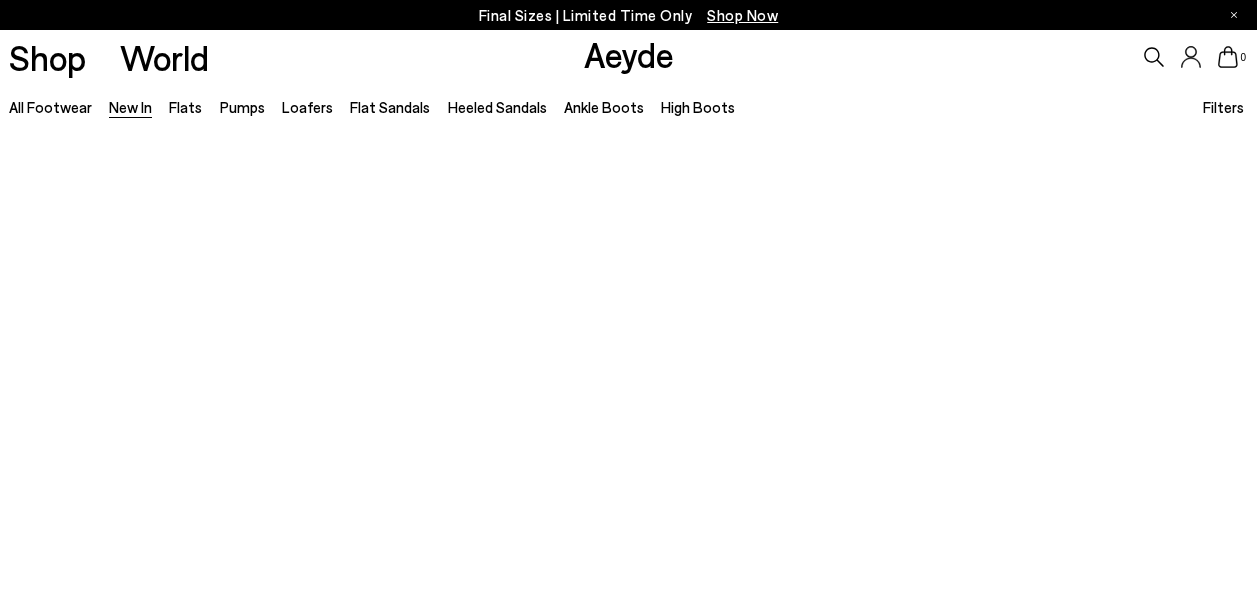 type 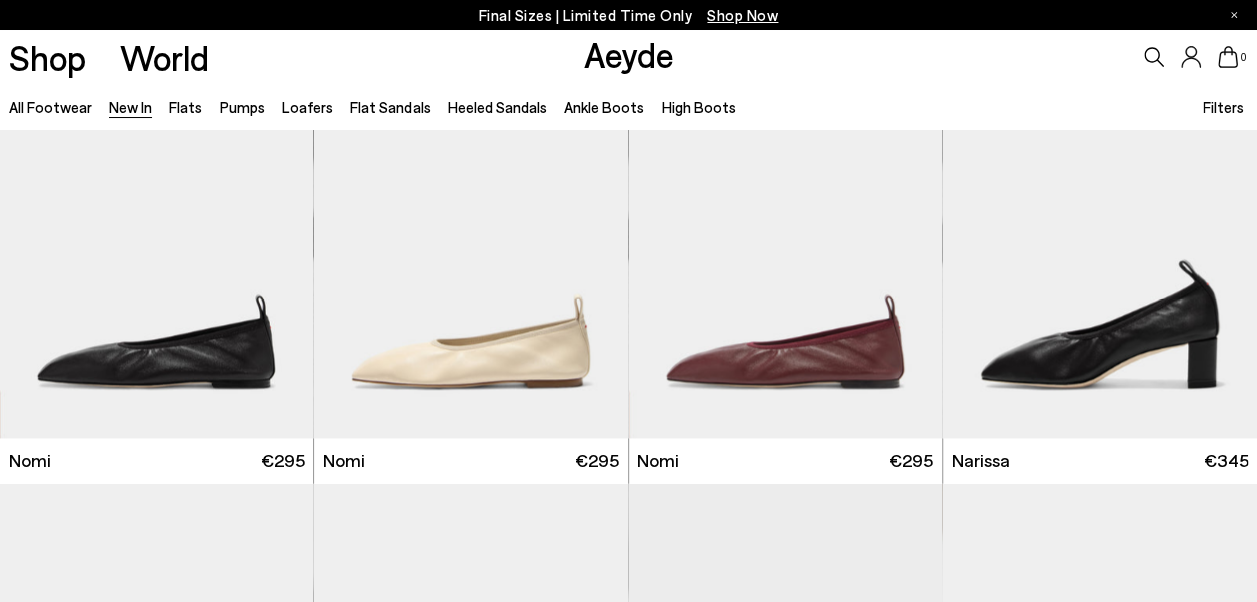 scroll, scrollTop: 1442, scrollLeft: 0, axis: vertical 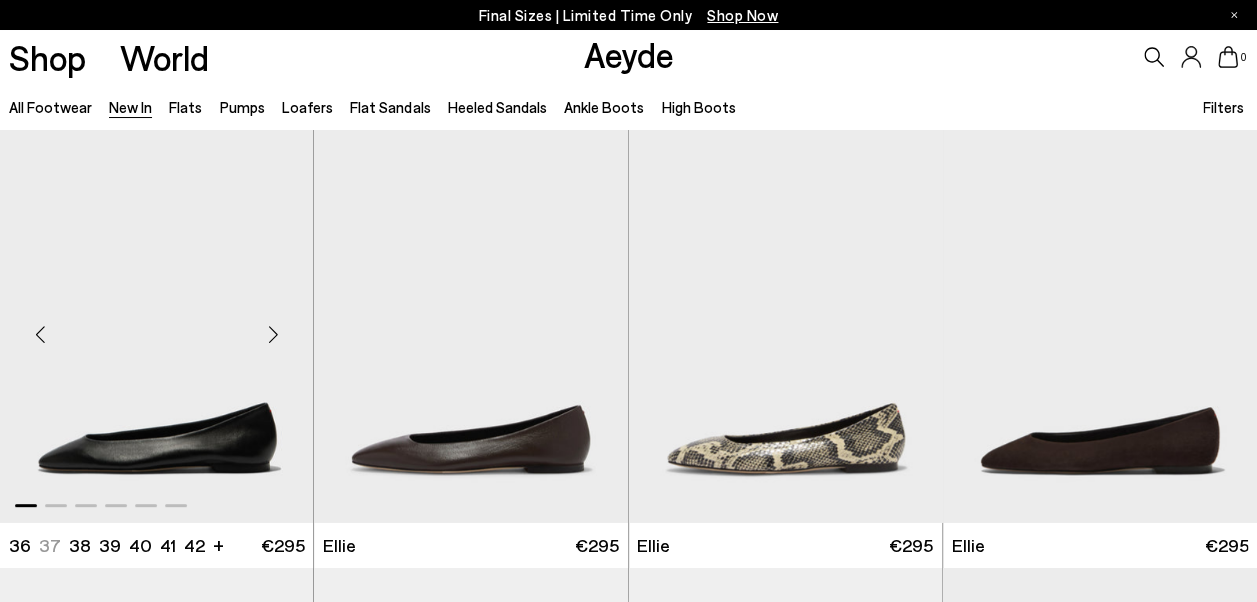 click at bounding box center (157, 326) 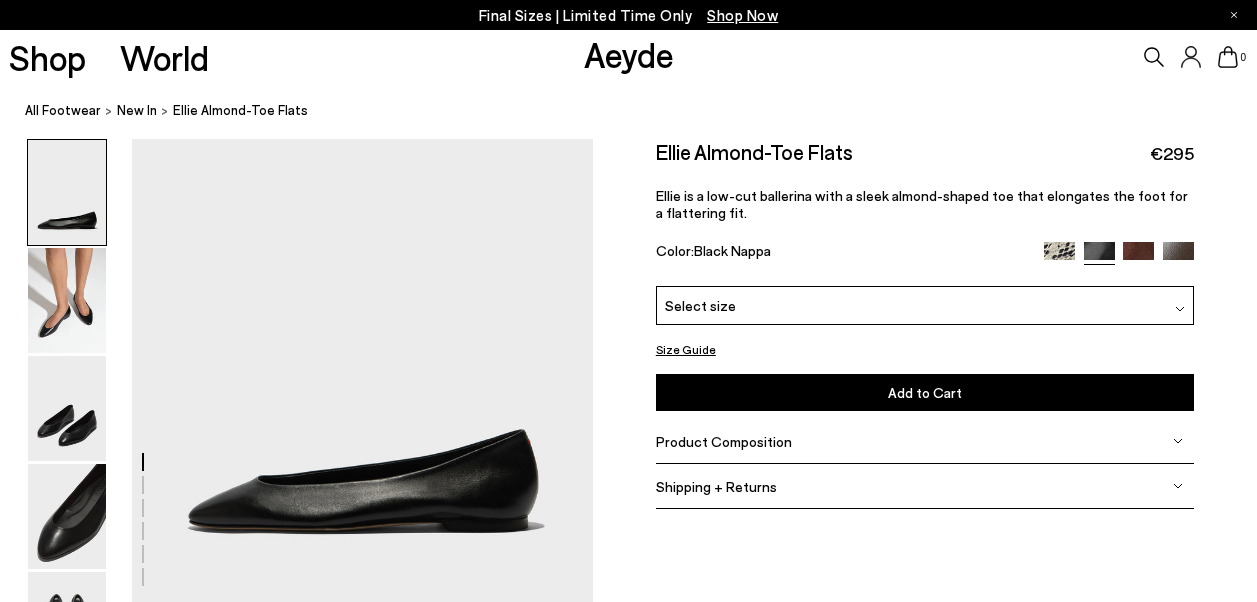 scroll, scrollTop: 0, scrollLeft: 0, axis: both 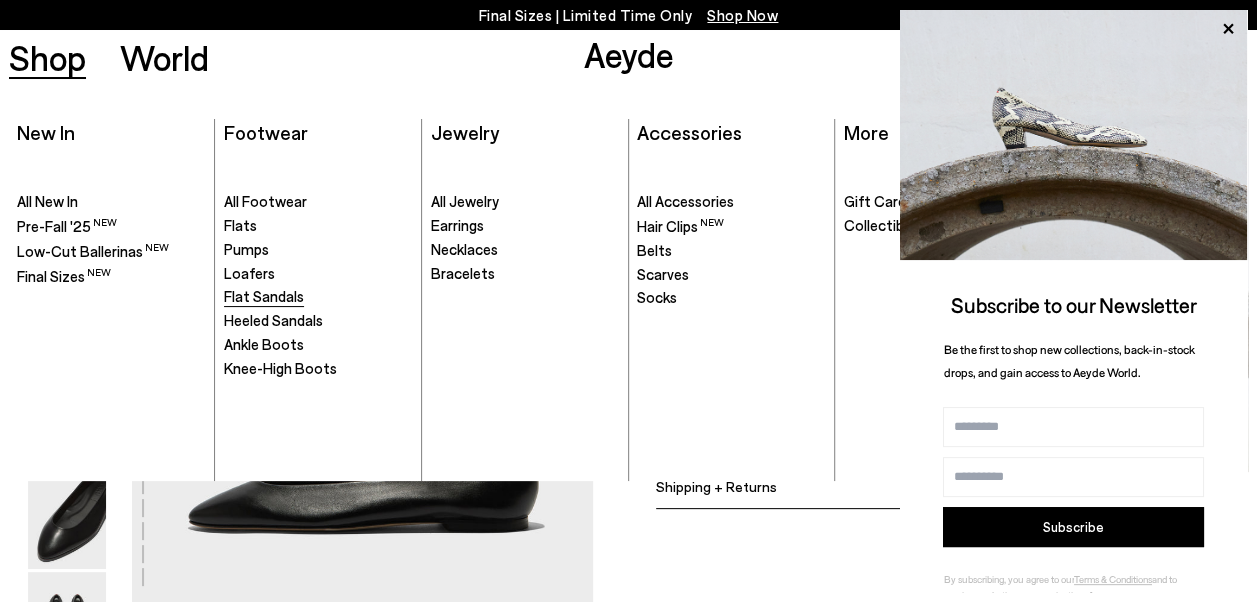 click on "Flat Sandals" at bounding box center (264, 296) 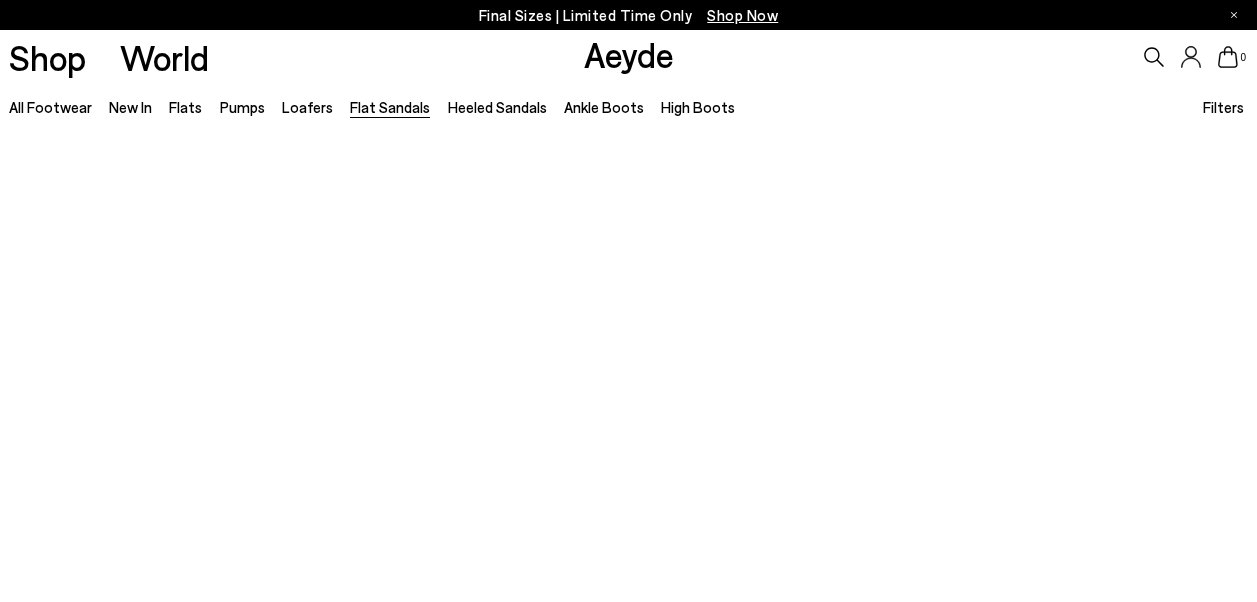 type 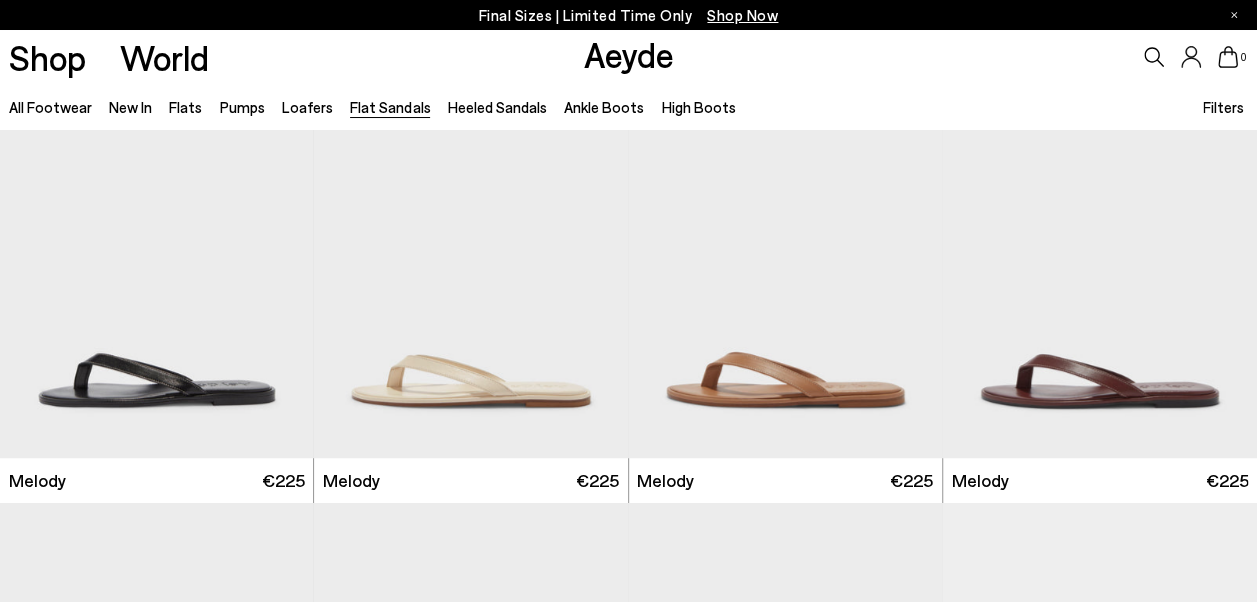 scroll, scrollTop: 0, scrollLeft: 0, axis: both 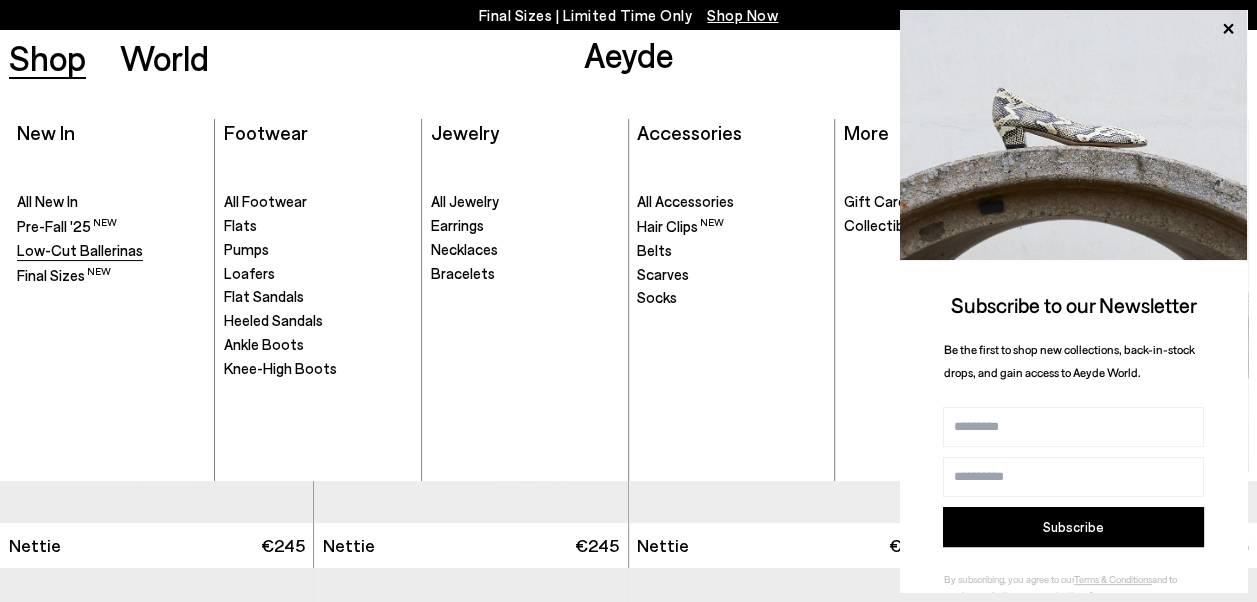 click on "Low-Cut Ballerinas" at bounding box center (80, 250) 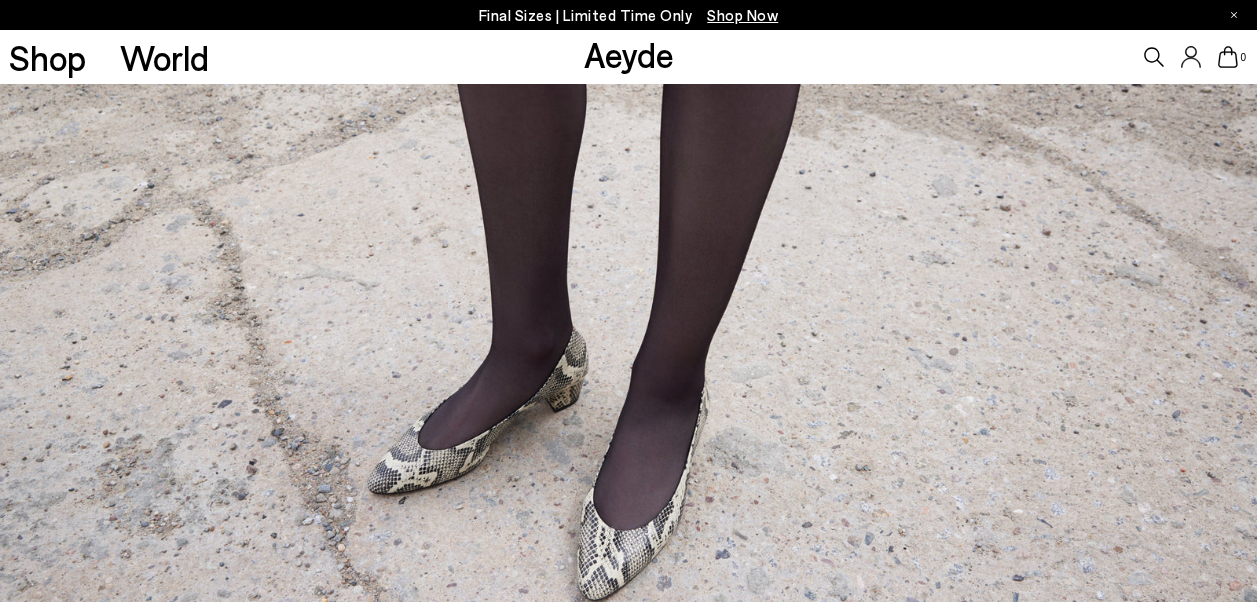 scroll, scrollTop: 0, scrollLeft: 0, axis: both 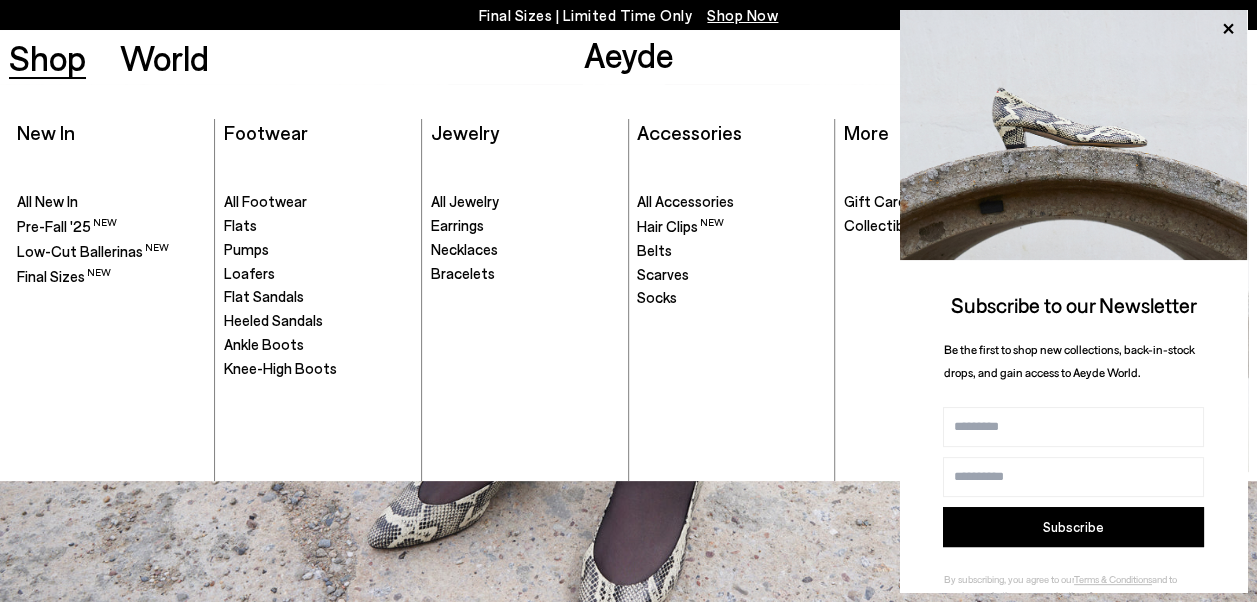 click on "Shop" at bounding box center [47, 57] 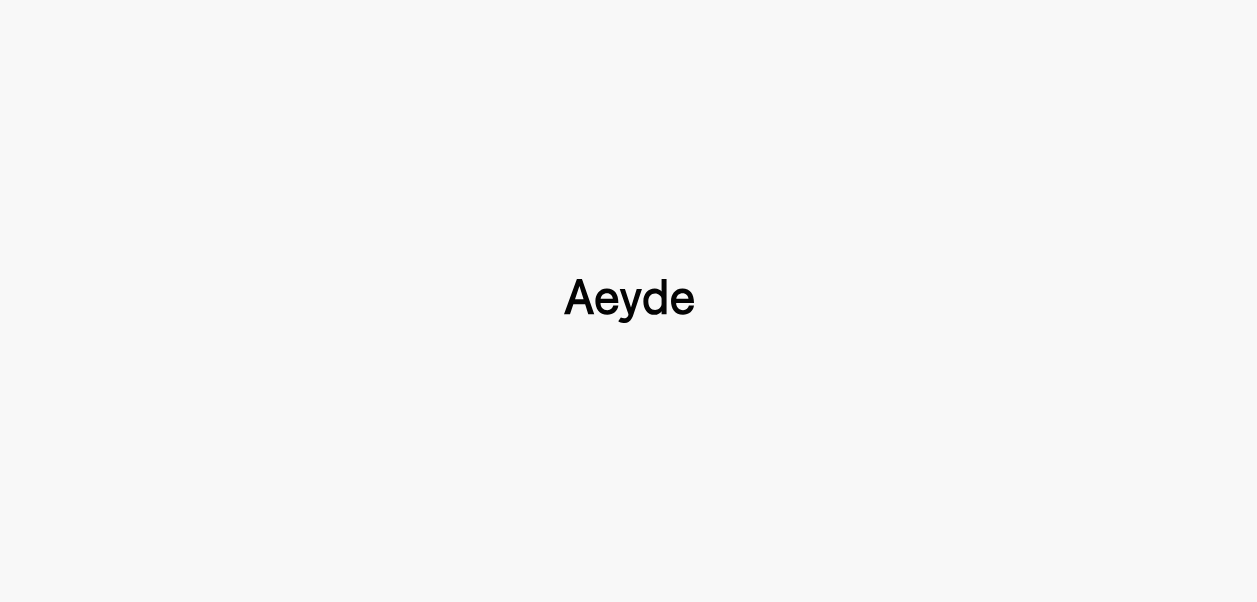 type 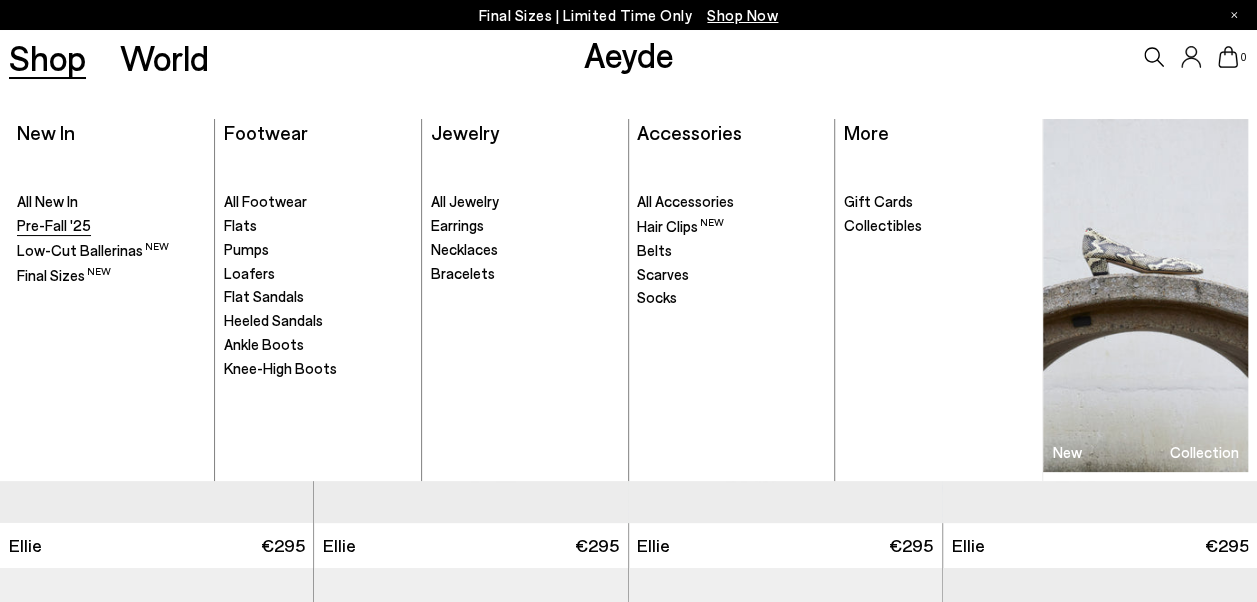 click on "Pre-Fall '25" at bounding box center (54, 225) 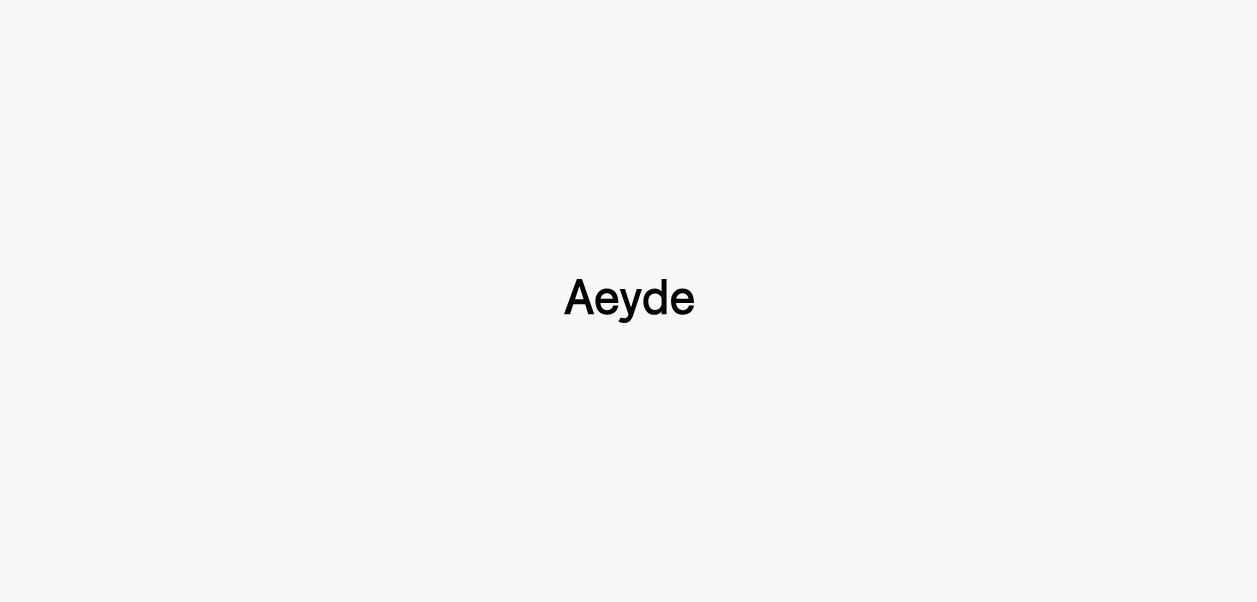 scroll, scrollTop: 0, scrollLeft: 0, axis: both 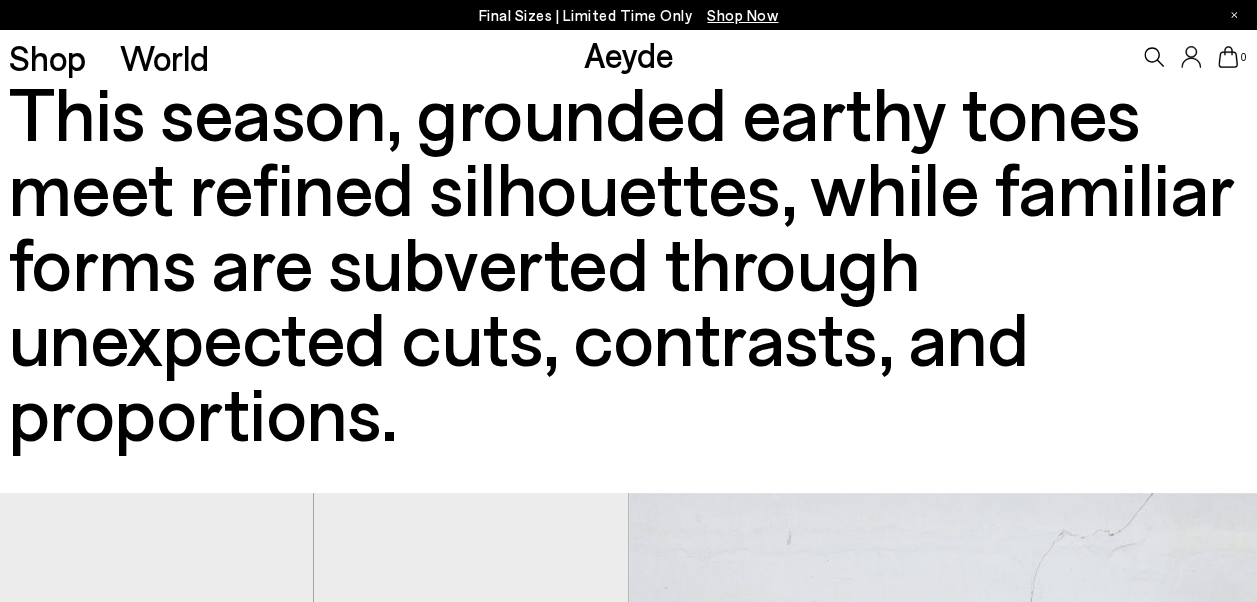 type 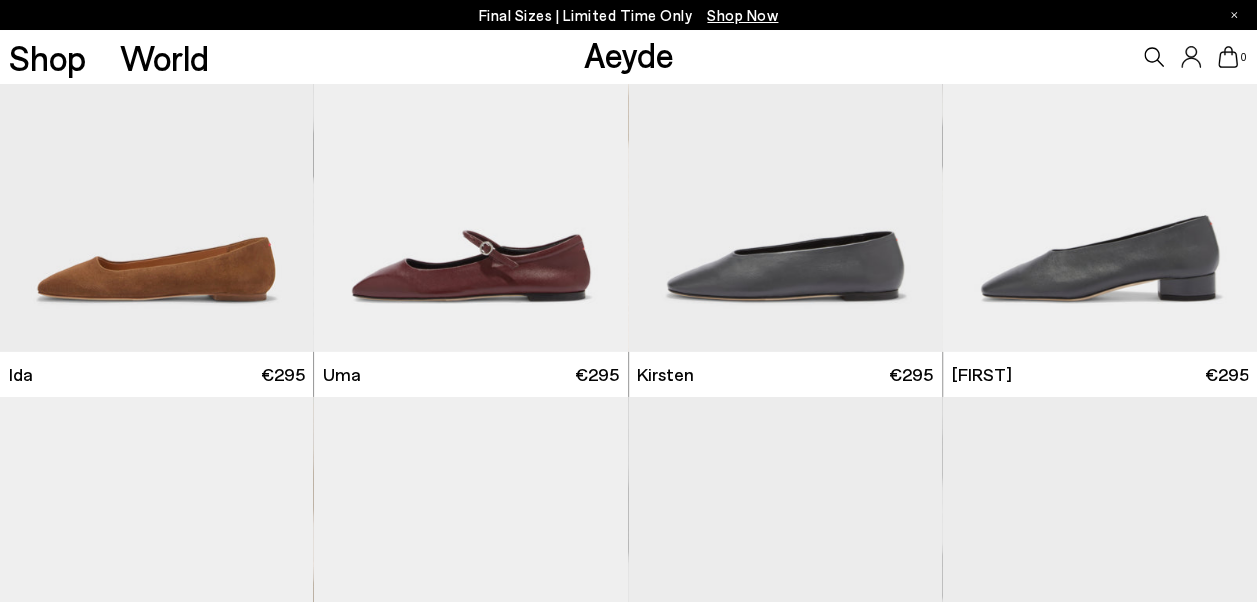 scroll, scrollTop: 10747, scrollLeft: 0, axis: vertical 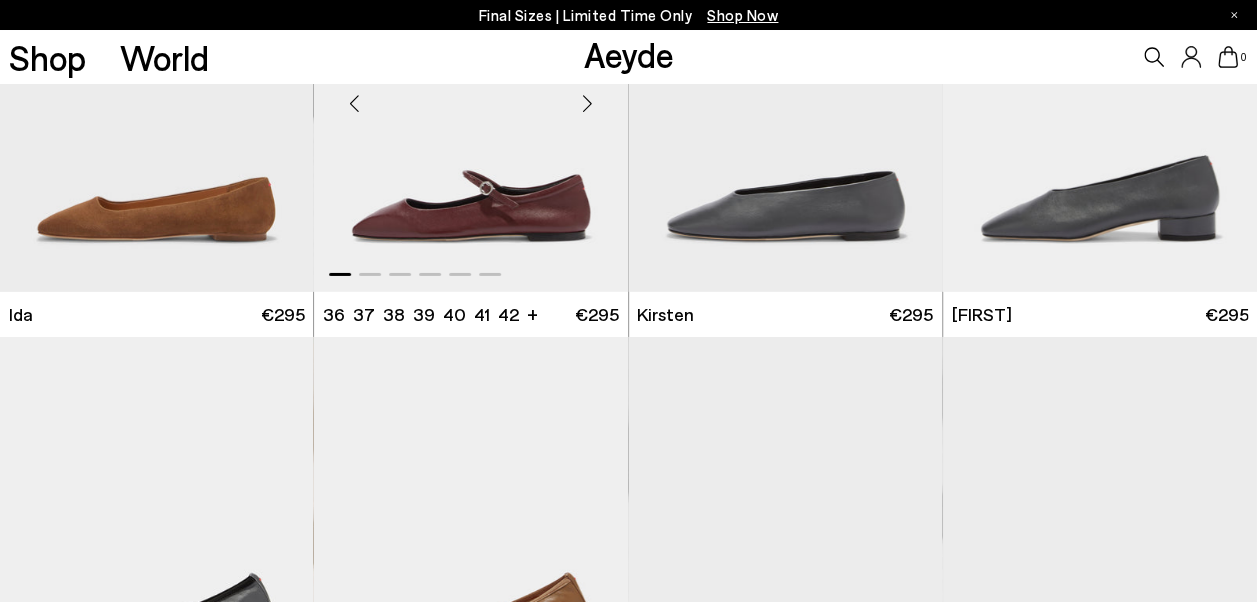 click at bounding box center [471, 95] 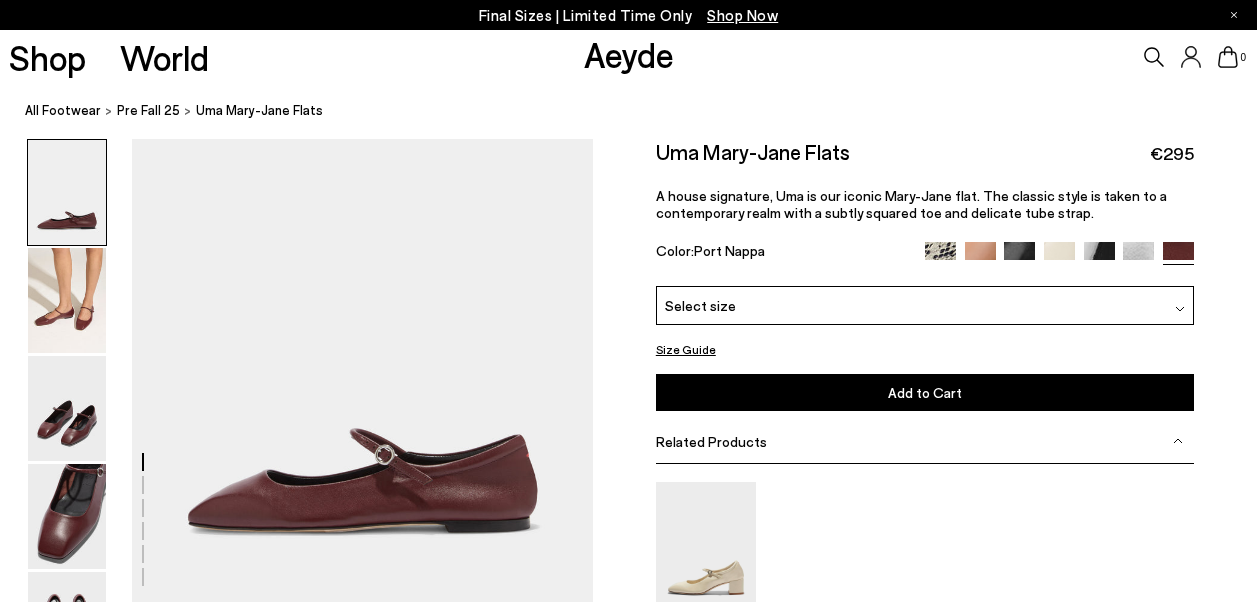 scroll, scrollTop: 0, scrollLeft: 0, axis: both 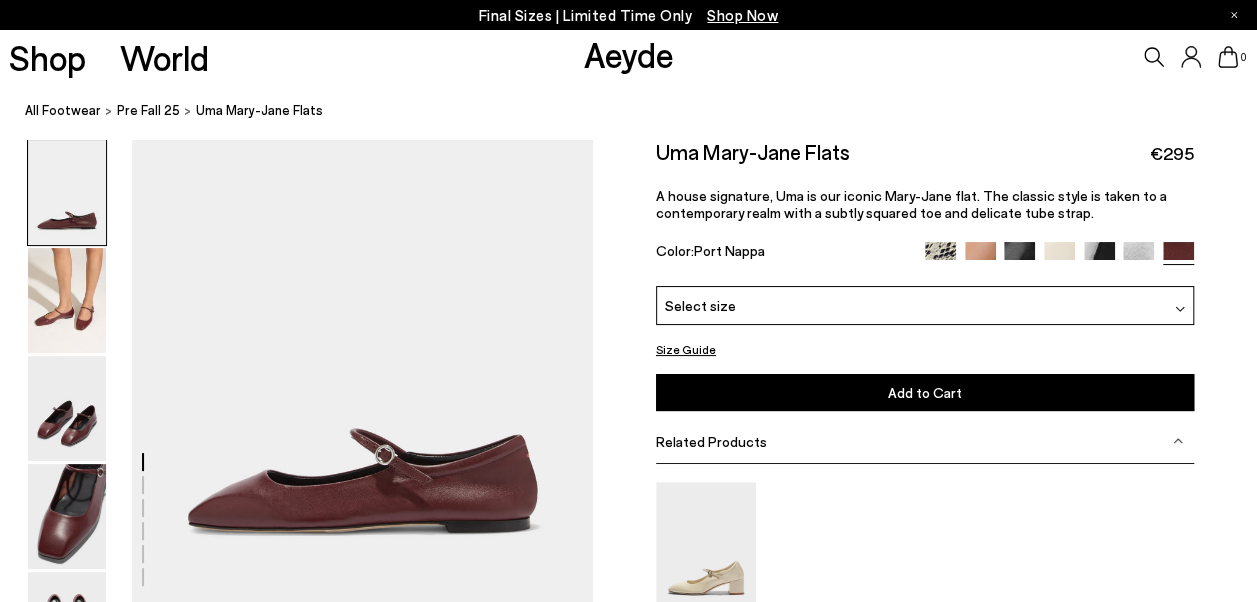 click at bounding box center [1019, 257] 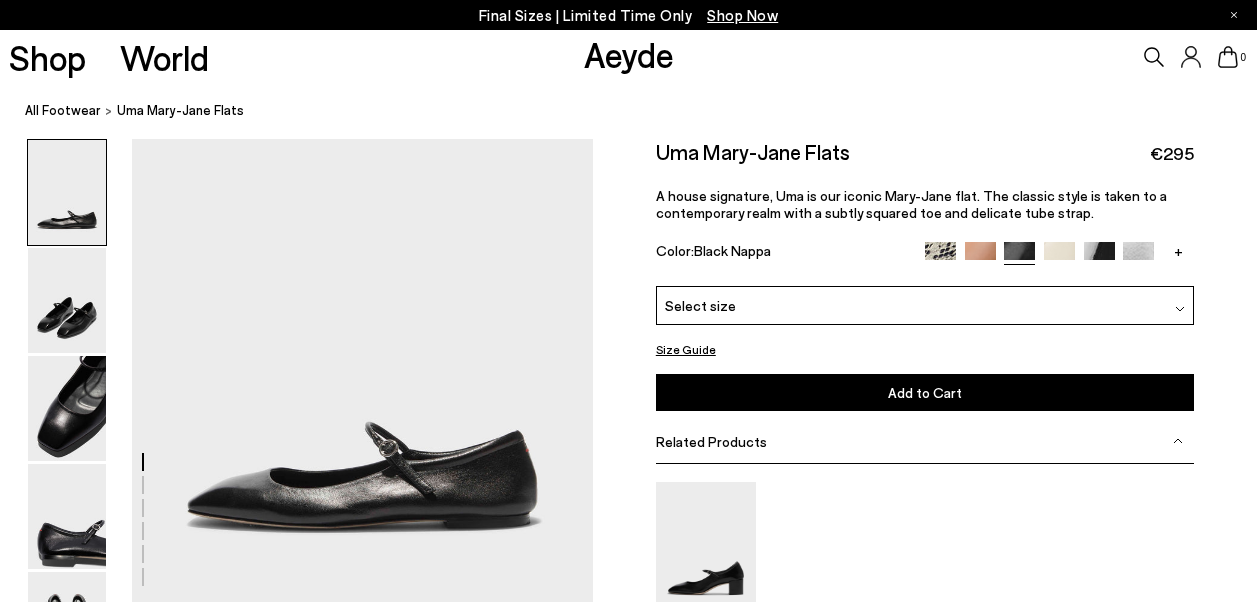 scroll, scrollTop: 0, scrollLeft: 0, axis: both 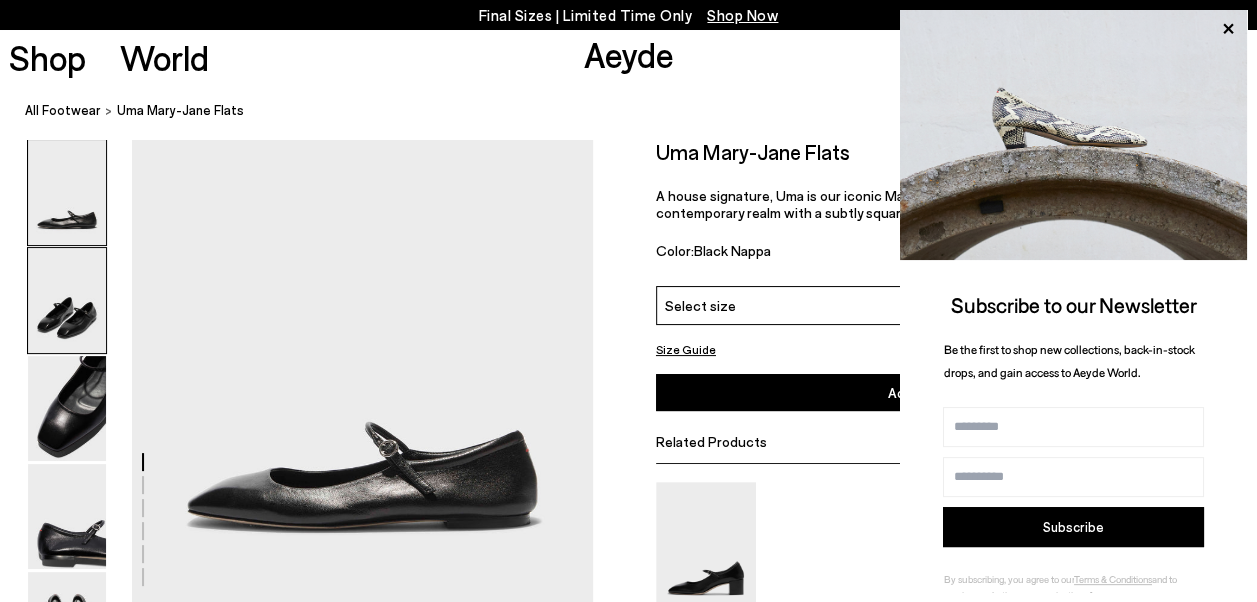 click at bounding box center [67, 300] 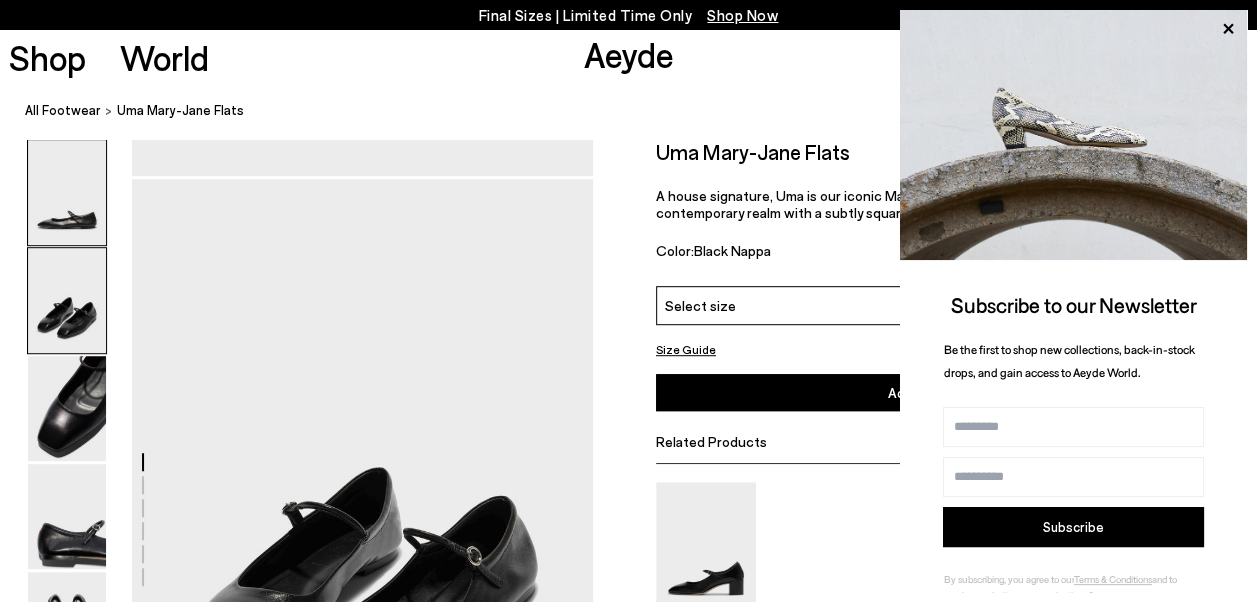 scroll, scrollTop: 468, scrollLeft: 0, axis: vertical 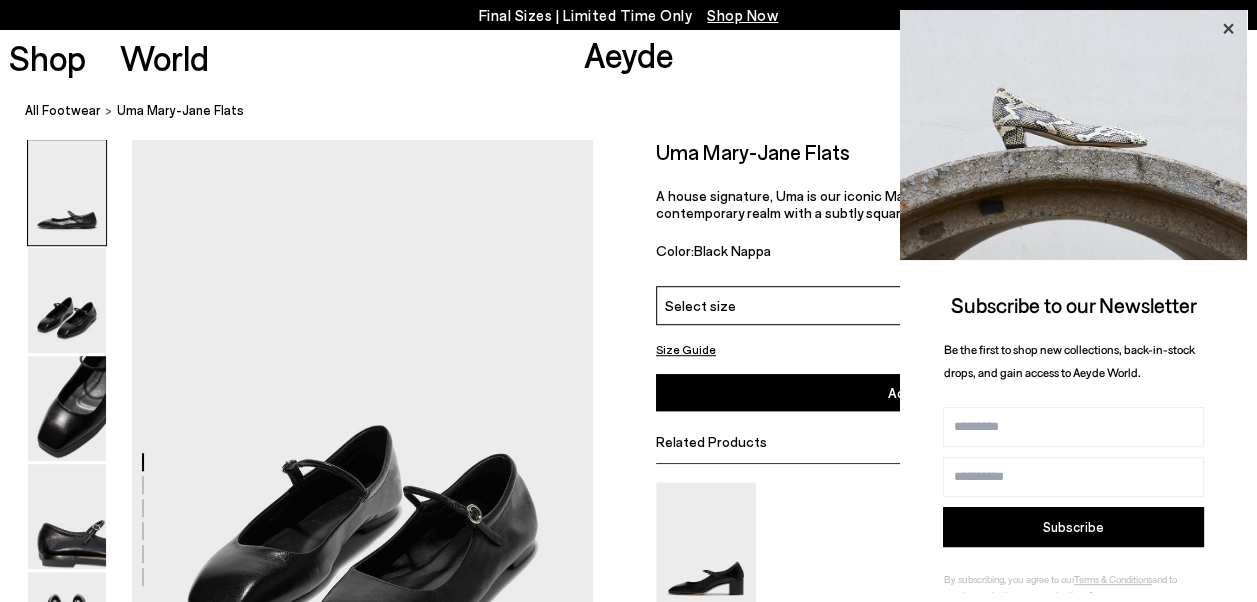 click 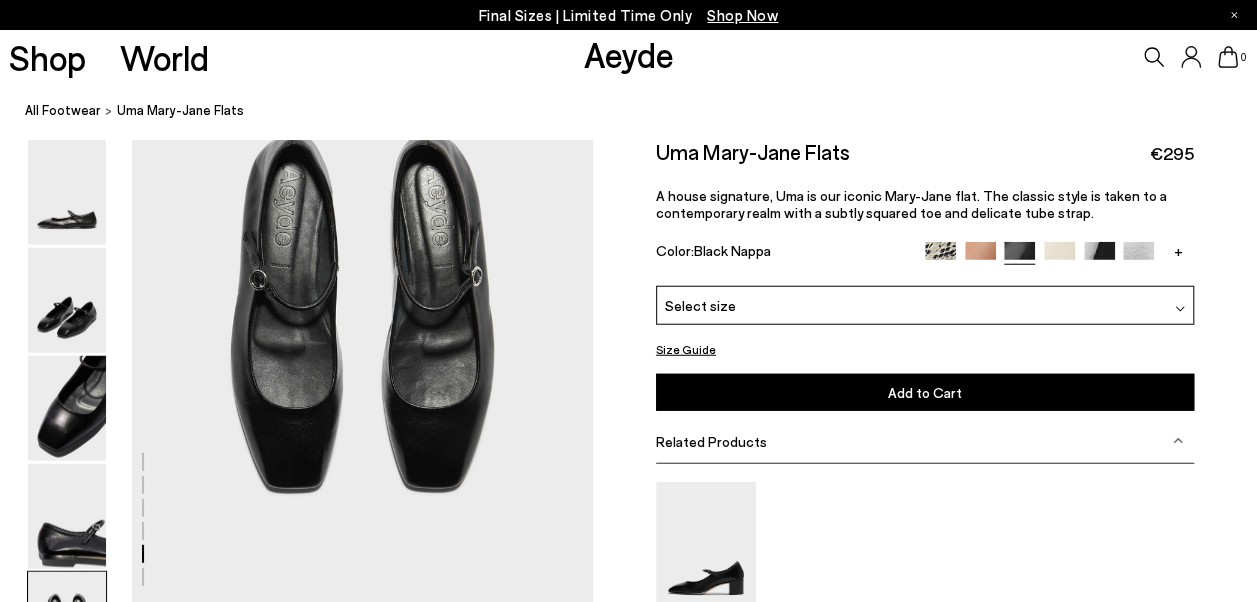 scroll, scrollTop: 2378, scrollLeft: 0, axis: vertical 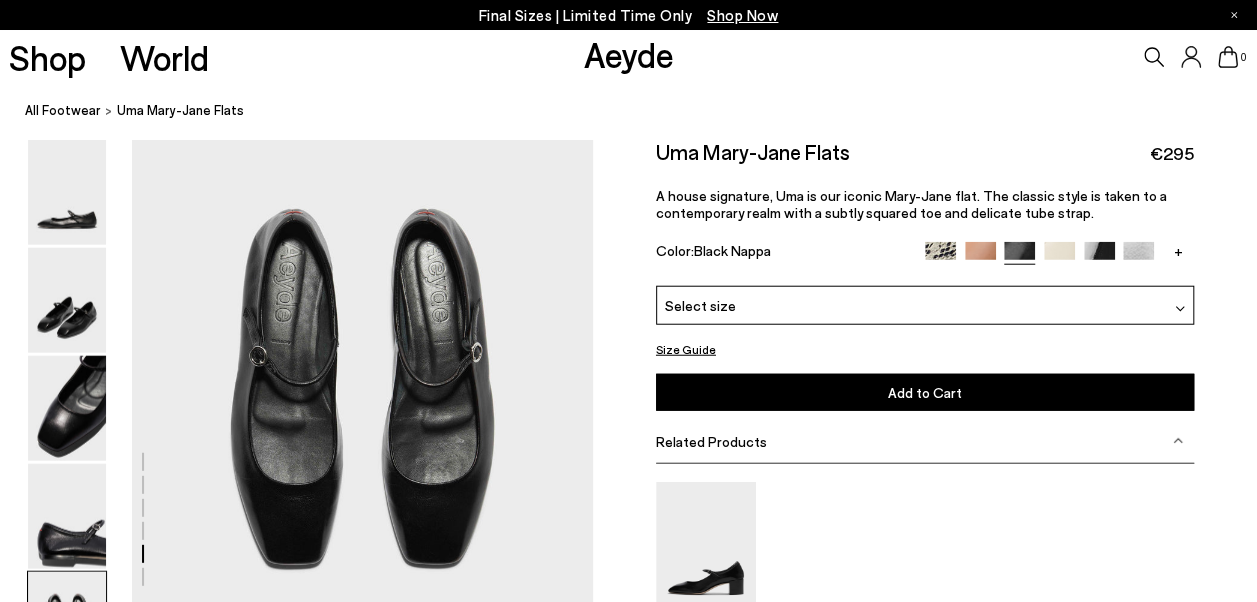 click at bounding box center (296, -464) 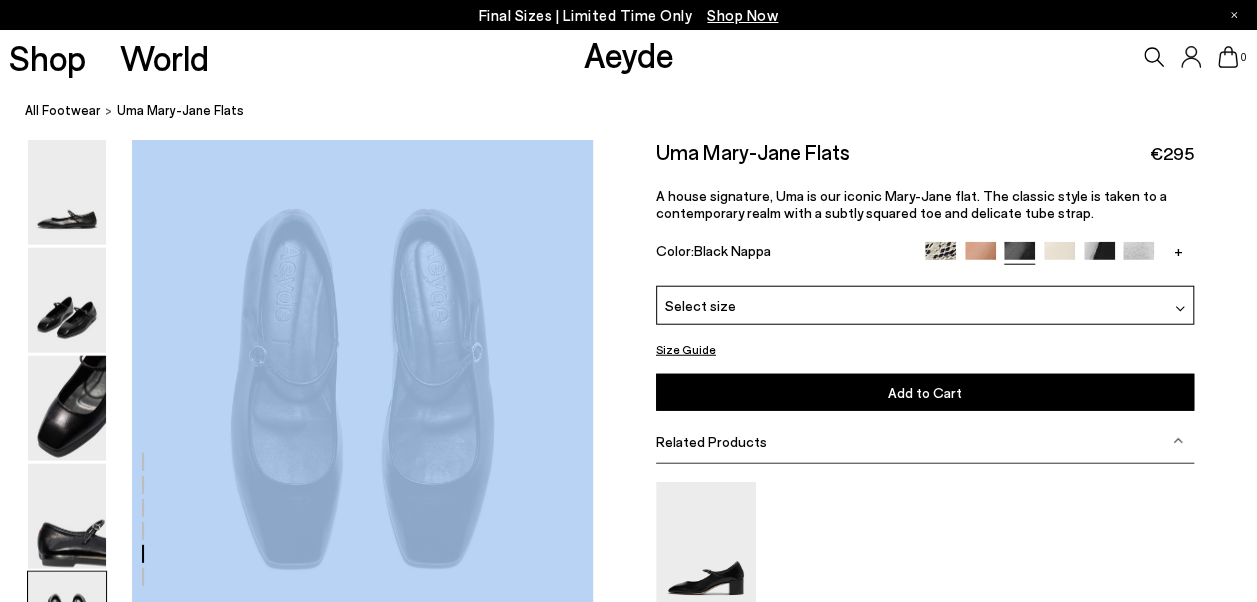 click at bounding box center (296, -464) 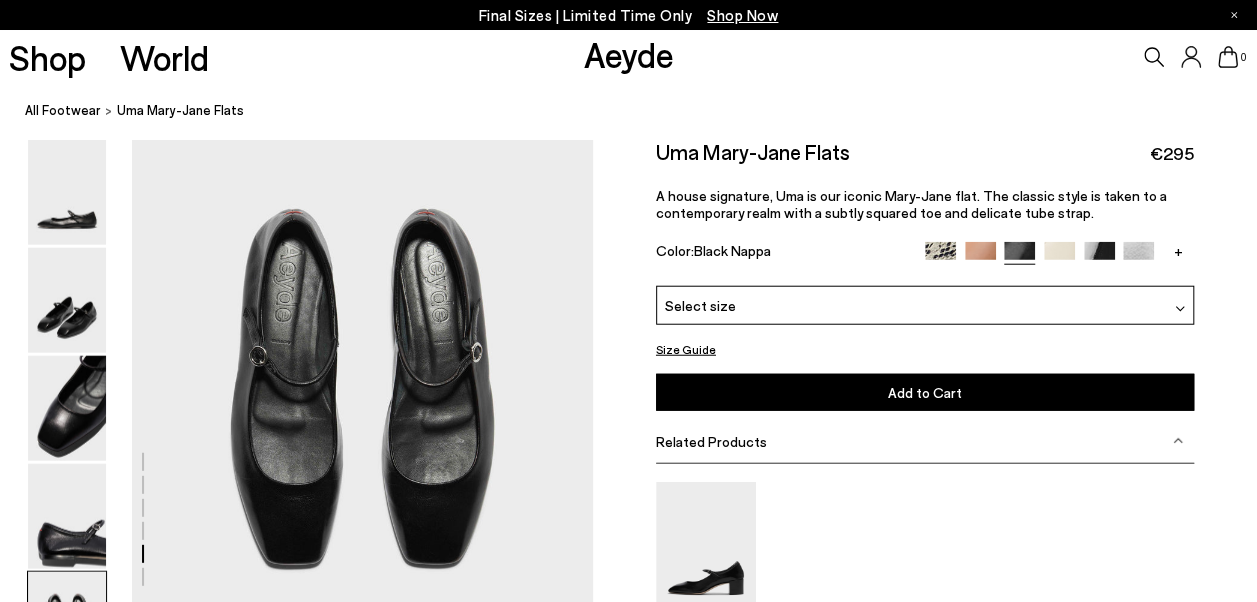 click on "Select size" at bounding box center [925, 304] 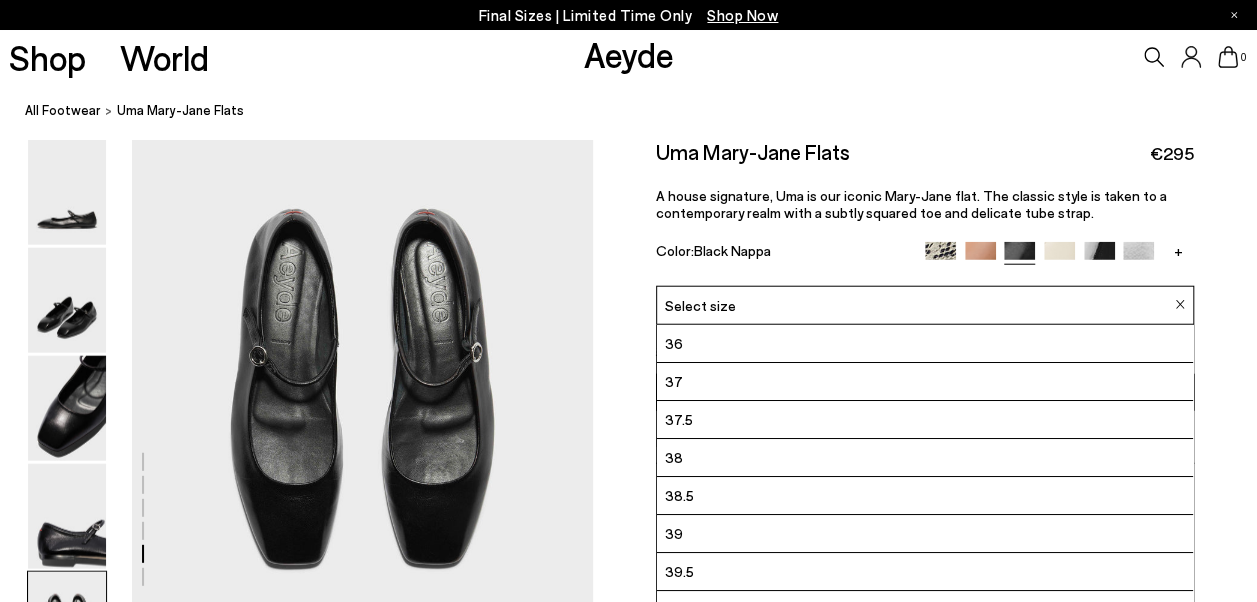 click on "39.5" at bounding box center [925, 571] 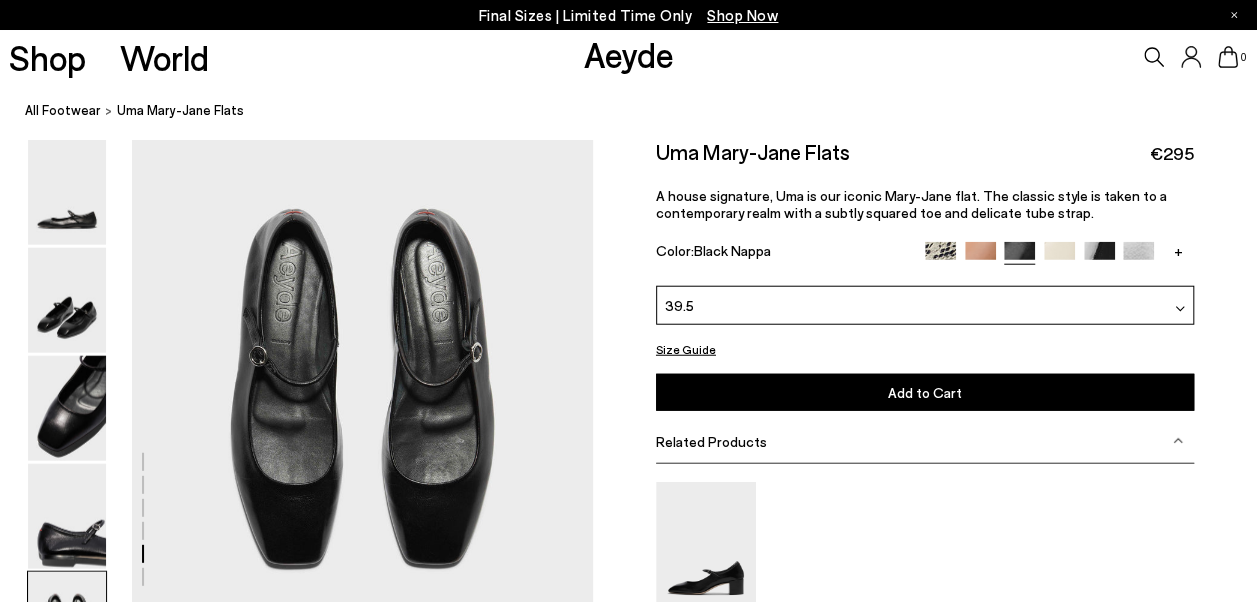 click at bounding box center (296, -464) 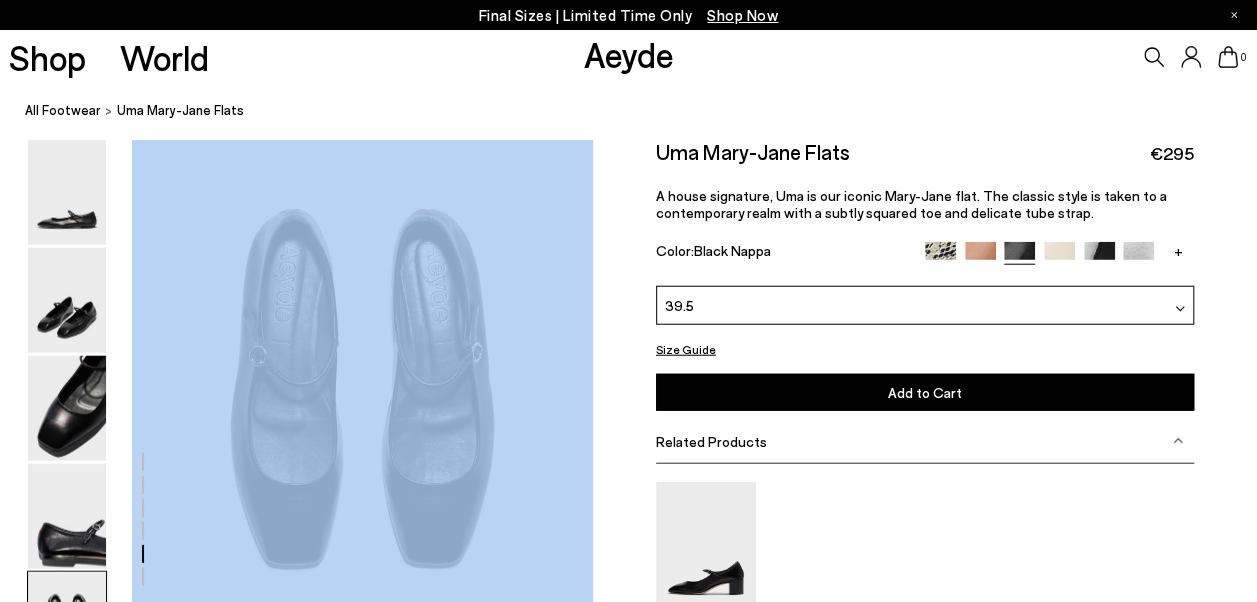 click at bounding box center (296, -464) 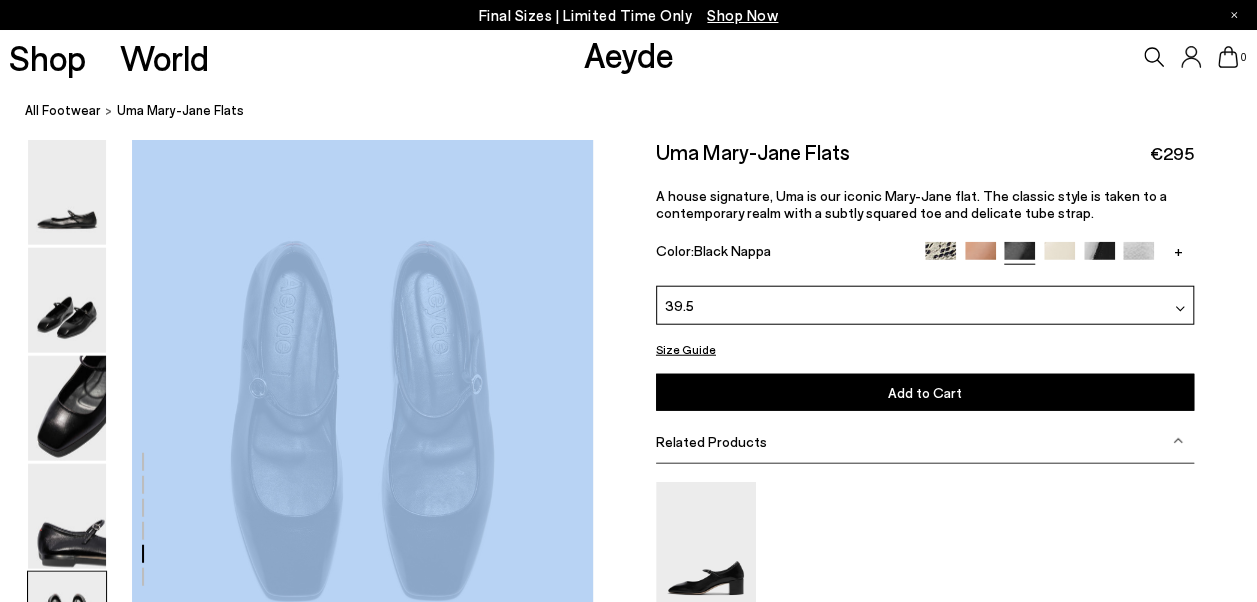 scroll, scrollTop: 2334, scrollLeft: 0, axis: vertical 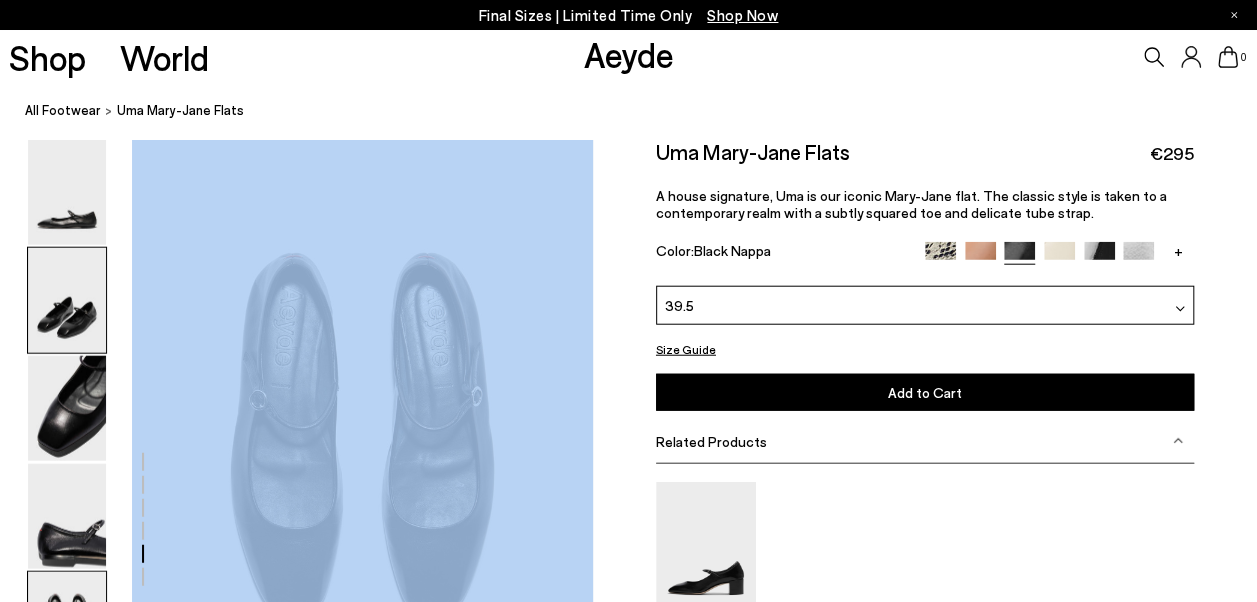 click at bounding box center [67, 300] 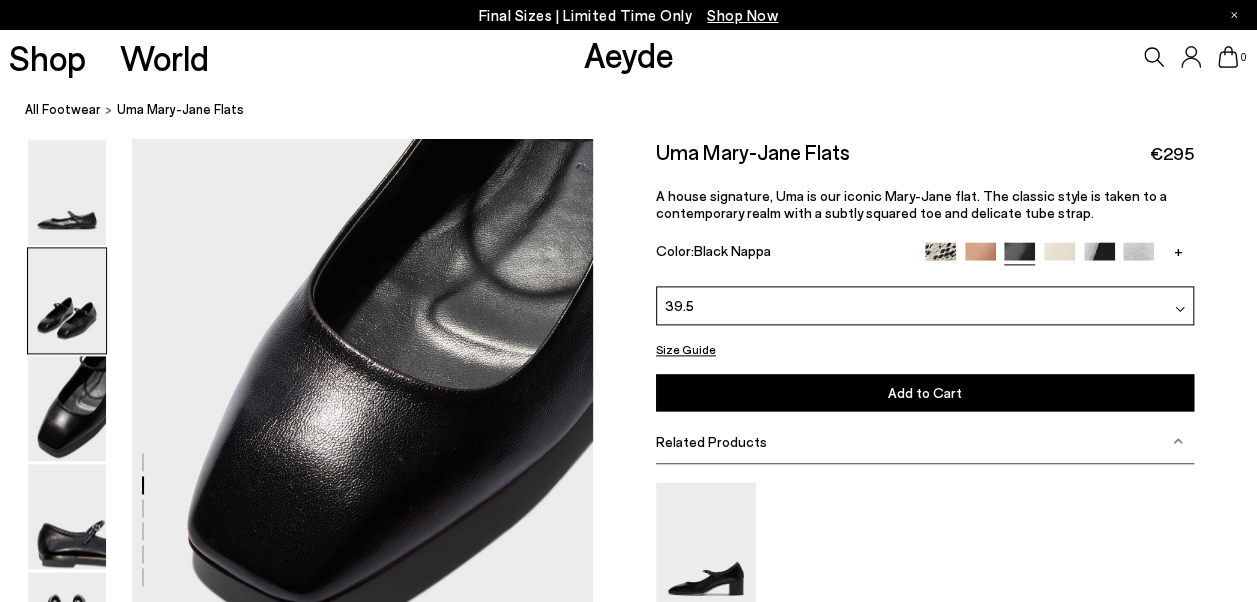 scroll, scrollTop: 468, scrollLeft: 0, axis: vertical 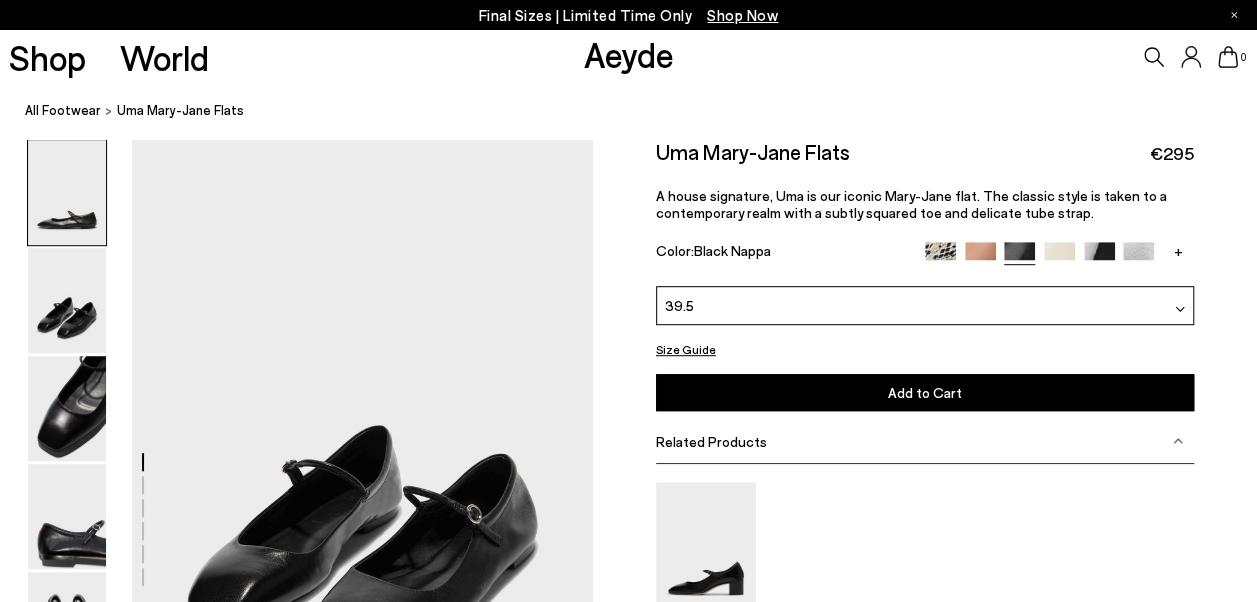 click at bounding box center [940, 257] 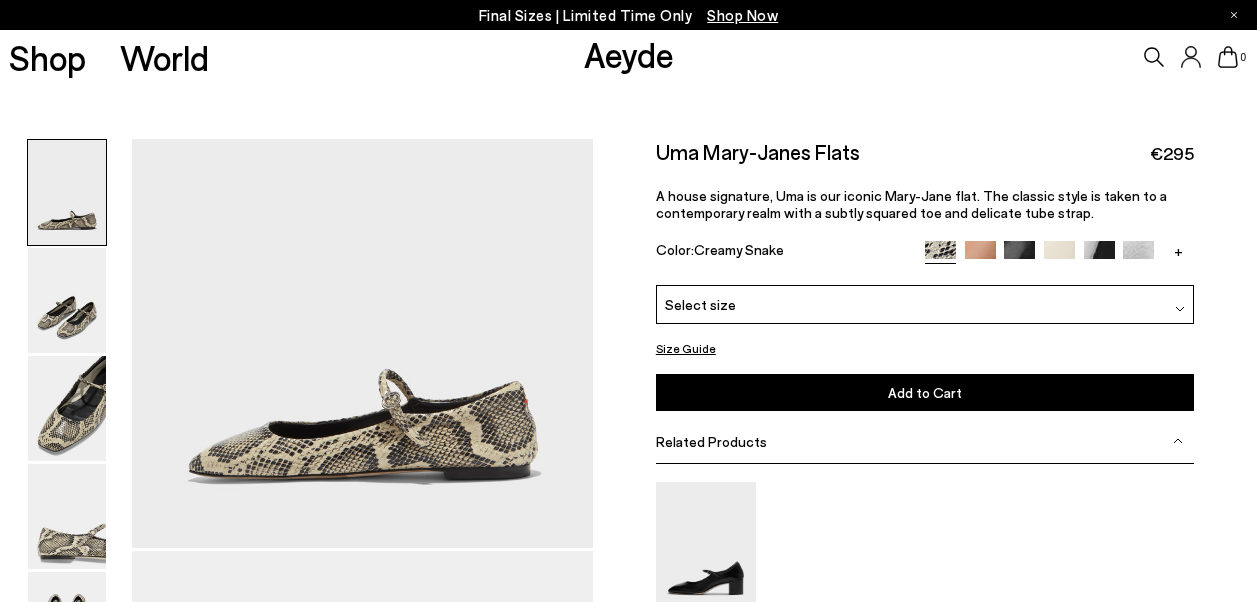 scroll, scrollTop: 0, scrollLeft: 0, axis: both 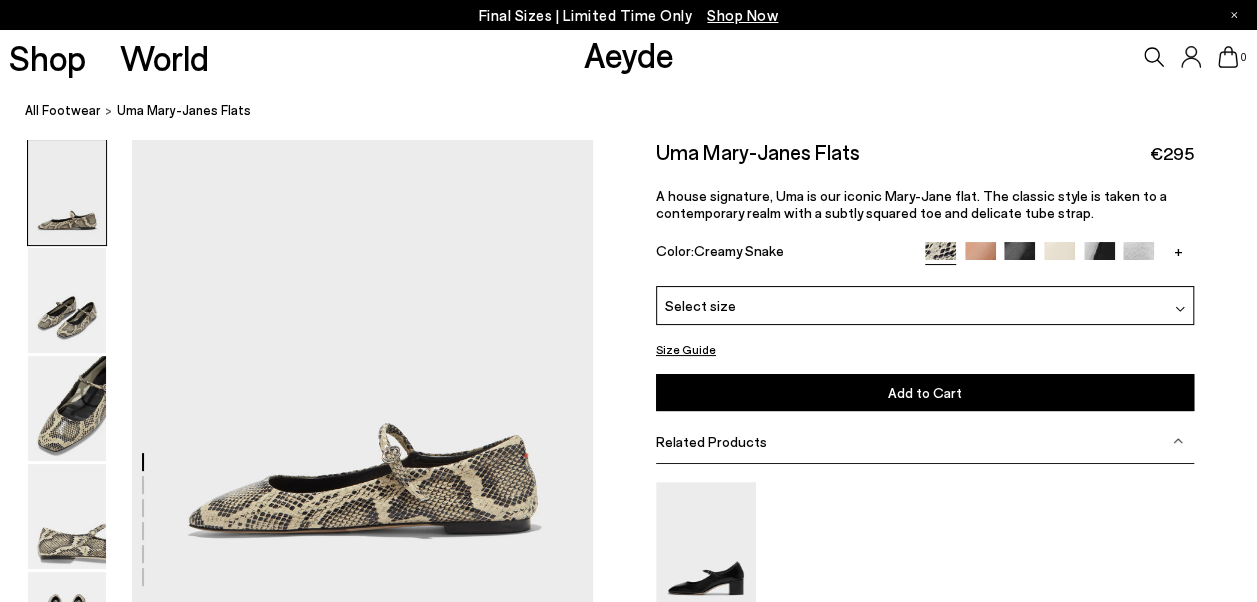 click at bounding box center [1138, 257] 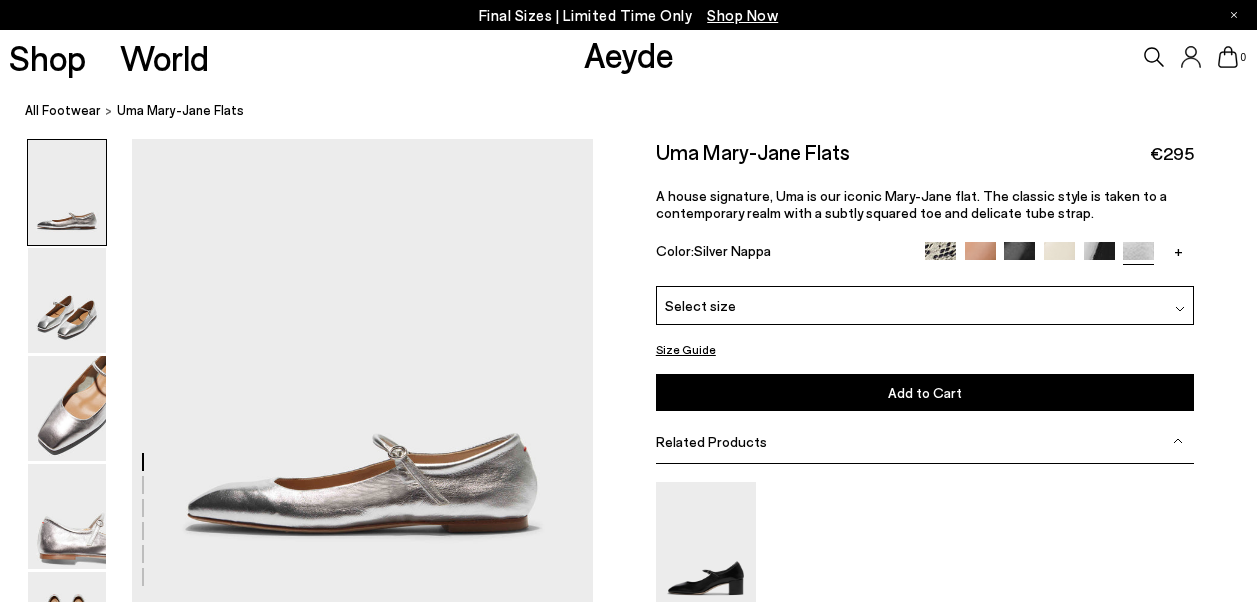 scroll, scrollTop: 0, scrollLeft: 0, axis: both 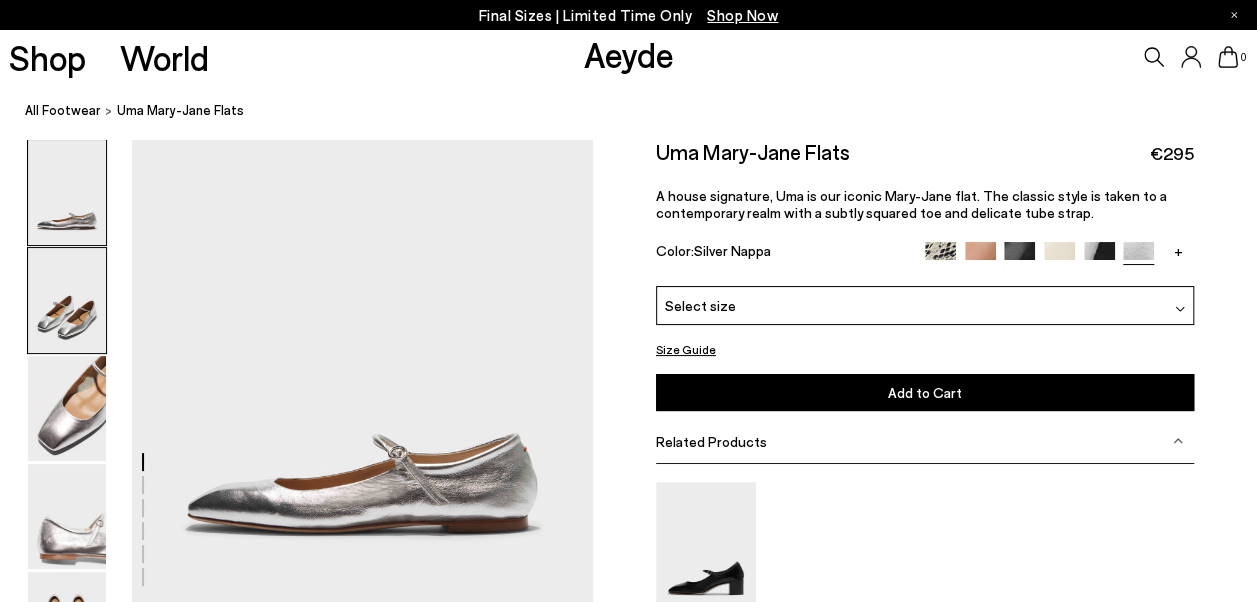 click at bounding box center (67, 300) 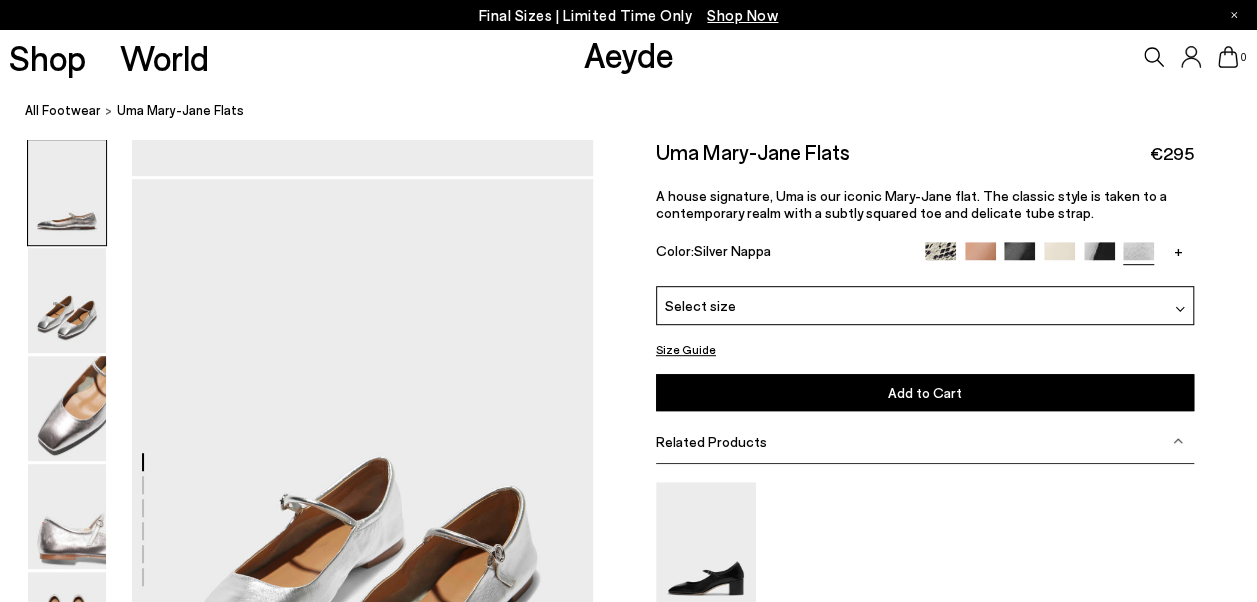 scroll, scrollTop: 468, scrollLeft: 0, axis: vertical 